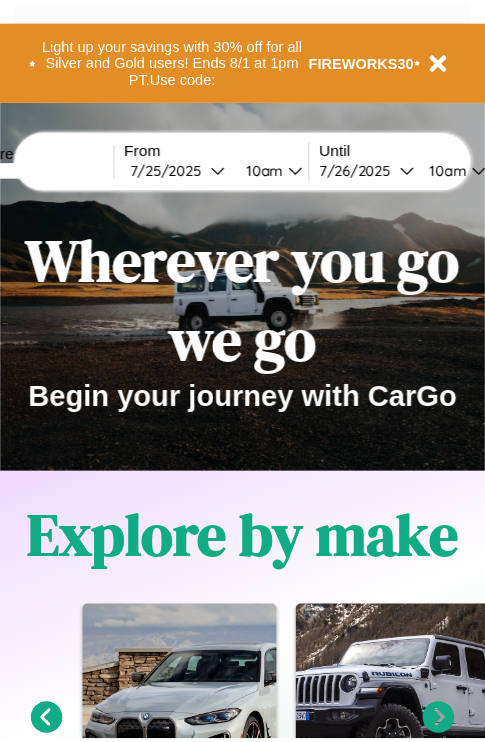 scroll, scrollTop: 0, scrollLeft: 0, axis: both 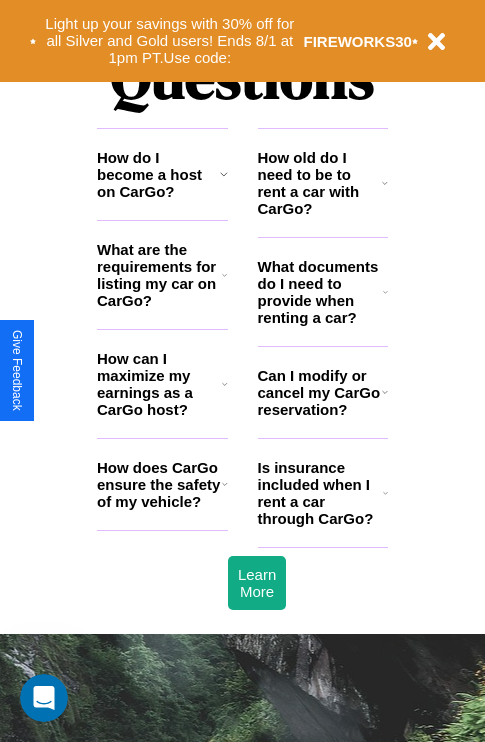 click on "How does CarGo ensure the safety of my vehicle?" at bounding box center (159, 484) 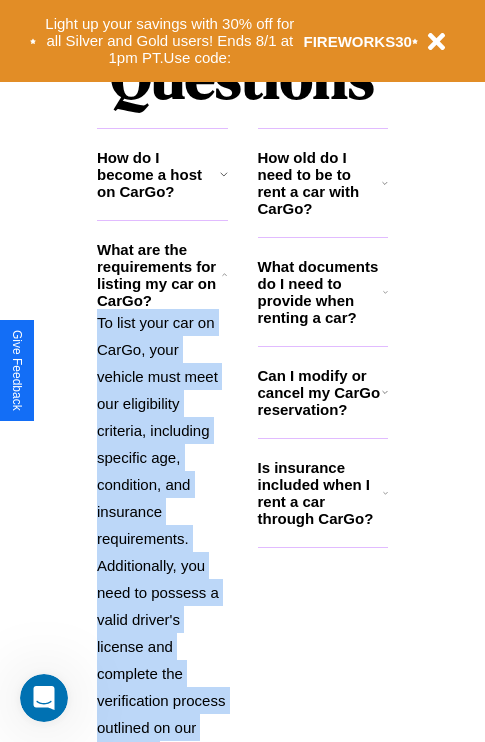 click on "To list your car on CarGo, your vehicle must meet our eligibility criteria, including specific age, condition, and insurance requirements. Additionally, you need to possess a valid driver's license and complete the verification process outlined on our platform." at bounding box center [162, 538] 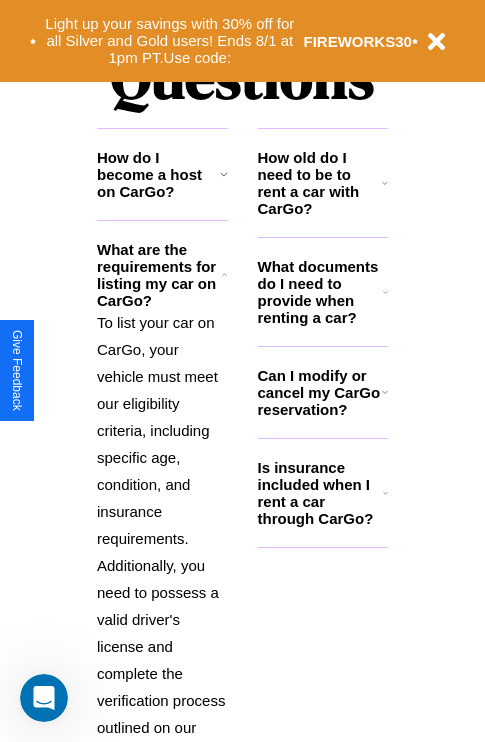 click on "What documents do I need to provide when renting a car?" at bounding box center (321, 292) 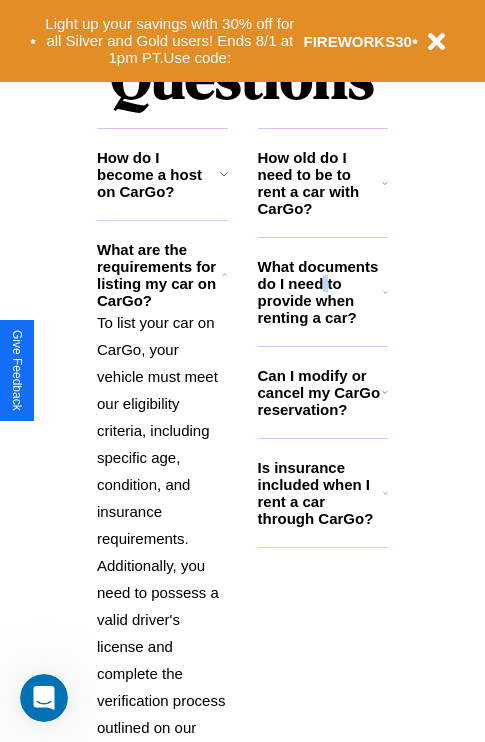 scroll, scrollTop: 2611, scrollLeft: 0, axis: vertical 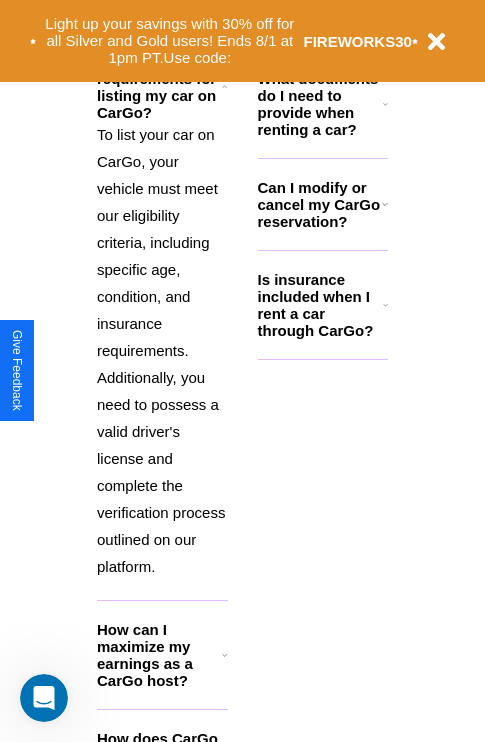 click on "How can I maximize my earnings as a CarGo host?" at bounding box center [159, 655] 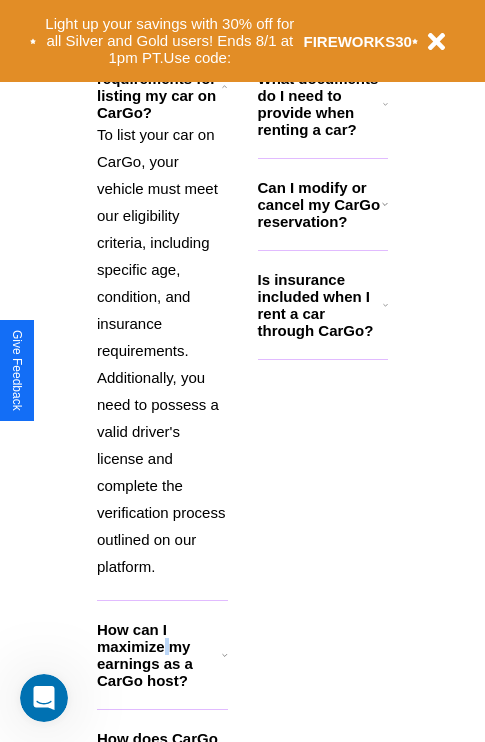 scroll, scrollTop: 2665, scrollLeft: 0, axis: vertical 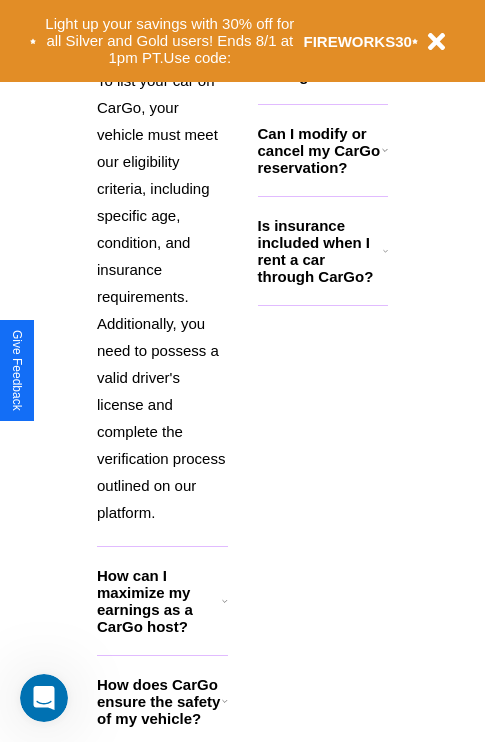 click 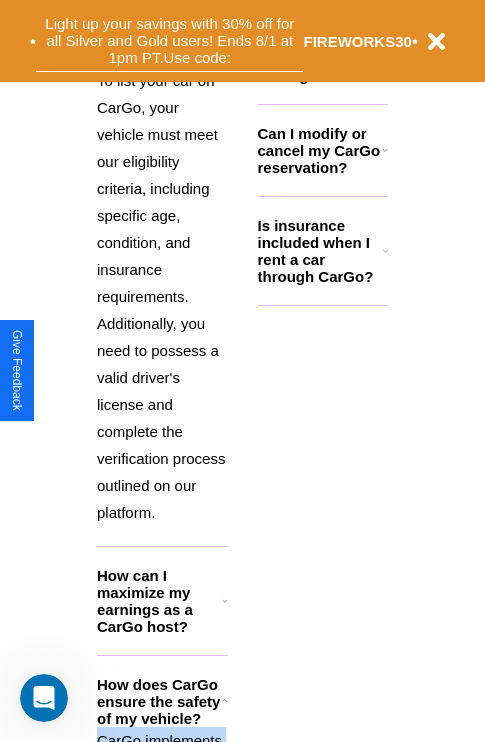 click on "Light up your savings with 30% off for all Silver and Gold users! Ends 8/1 at 1pm PT.  Use code:" at bounding box center [169, 41] 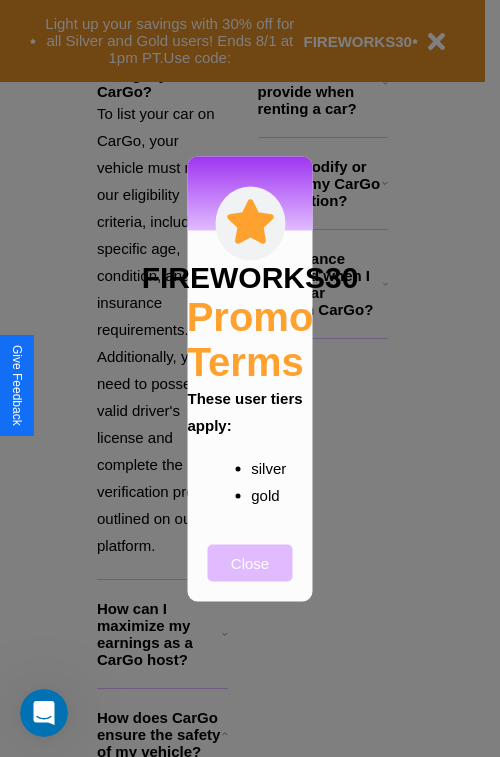 click on "Close" at bounding box center [250, 562] 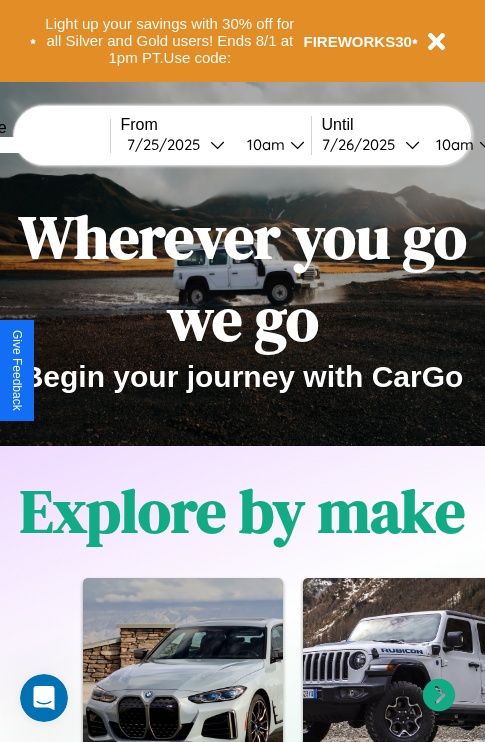 scroll, scrollTop: 0, scrollLeft: 0, axis: both 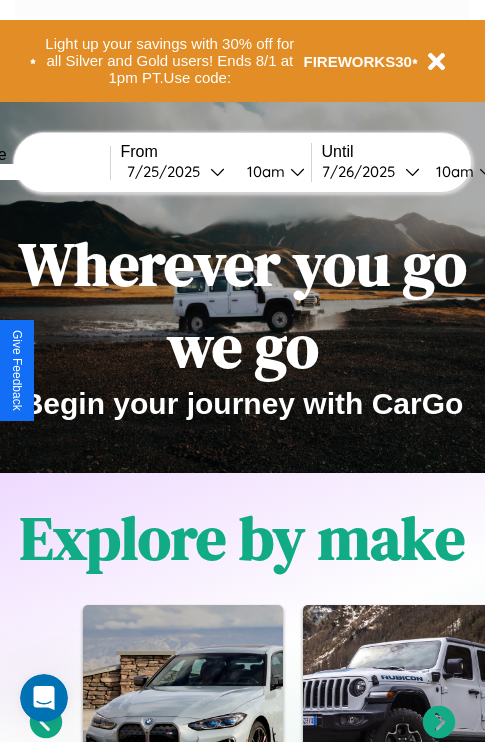 click at bounding box center (35, 172) 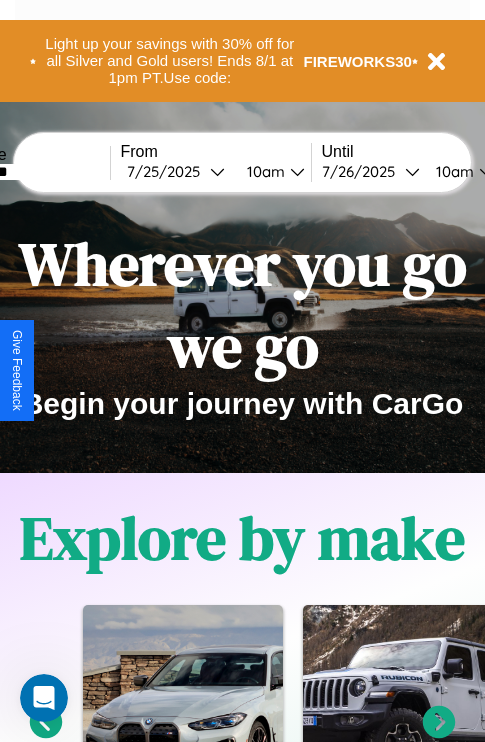 type on "********" 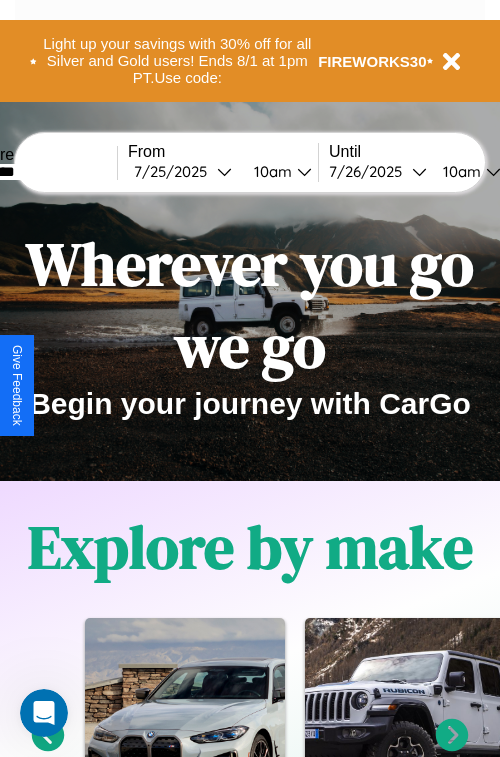 select on "*" 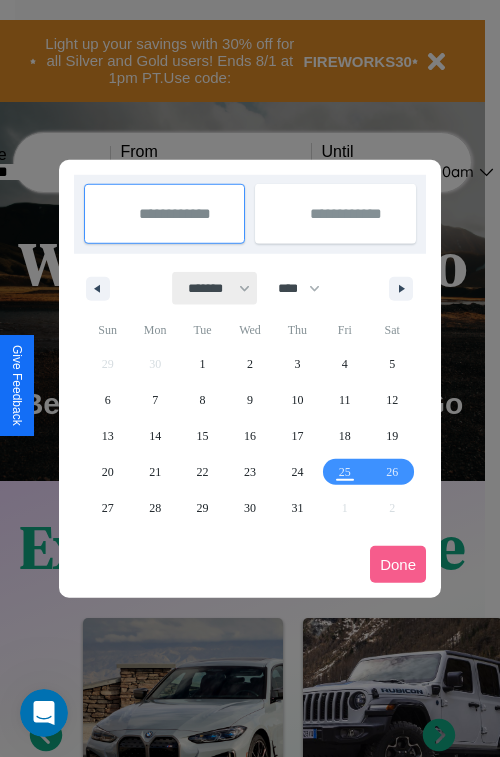 click on "******* ******** ***** ***** *** **** **** ****** ********* ******* ******** ********" at bounding box center (215, 288) 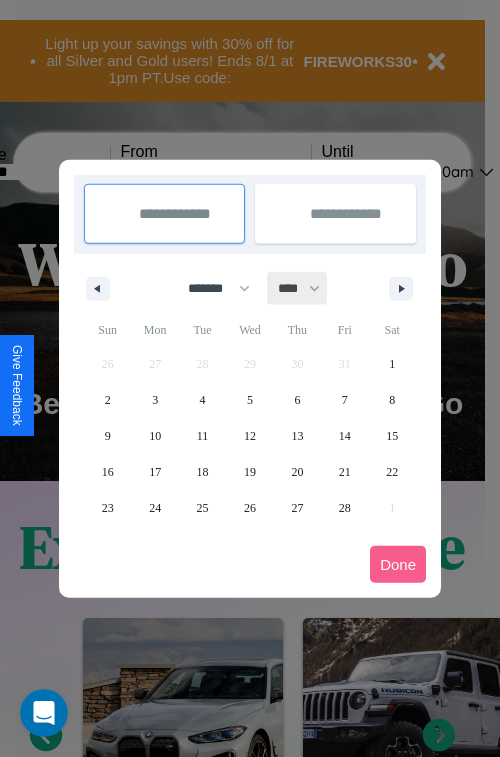 click on "**** **** **** **** **** **** **** **** **** **** **** **** **** **** **** **** **** **** **** **** **** **** **** **** **** **** **** **** **** **** **** **** **** **** **** **** **** **** **** **** **** **** **** **** **** **** **** **** **** **** **** **** **** **** **** **** **** **** **** **** **** **** **** **** **** **** **** **** **** **** **** **** **** **** **** **** **** **** **** **** **** **** **** **** **** **** **** **** **** **** **** **** **** **** **** **** **** **** **** **** **** **** **** **** **** **** **** **** **** **** **** **** **** **** **** **** **** **** **** **** ****" at bounding box center [298, 288] 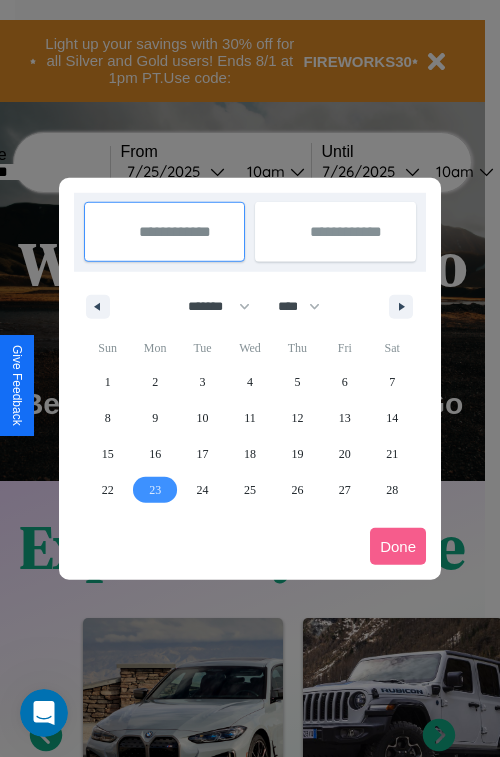 click on "23" at bounding box center [155, 490] 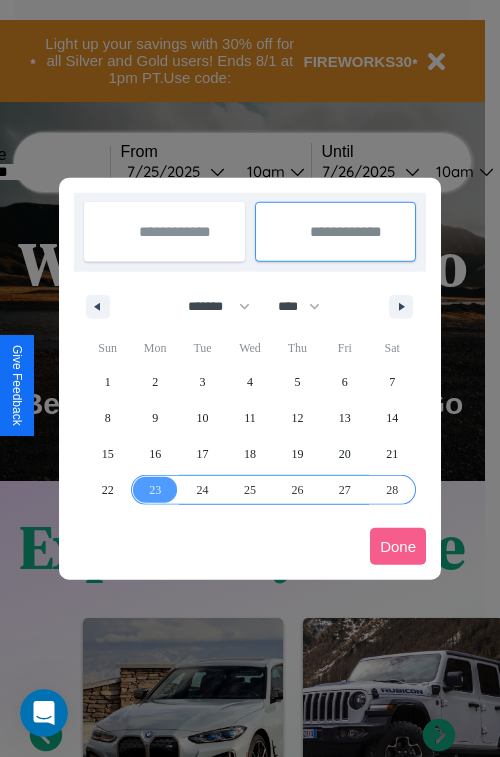 click on "28" at bounding box center (392, 490) 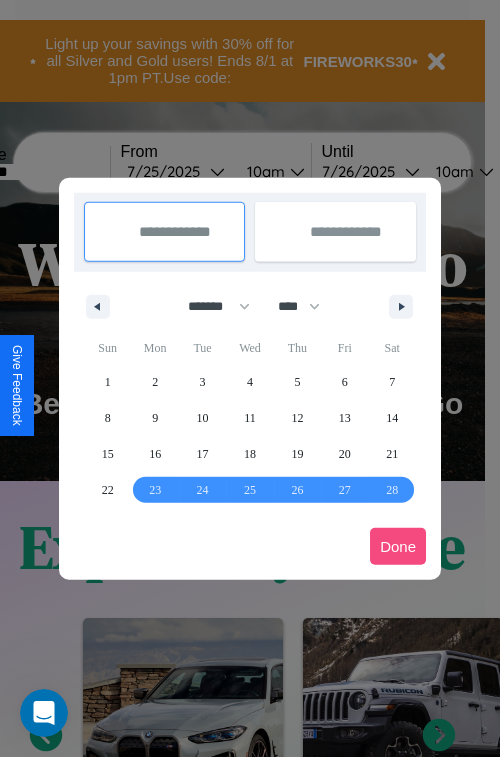 click on "Done" at bounding box center (398, 546) 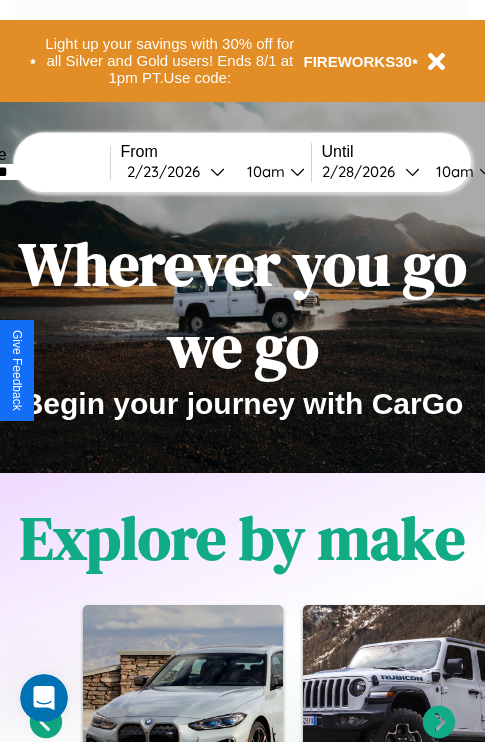 scroll, scrollTop: 0, scrollLeft: 77, axis: horizontal 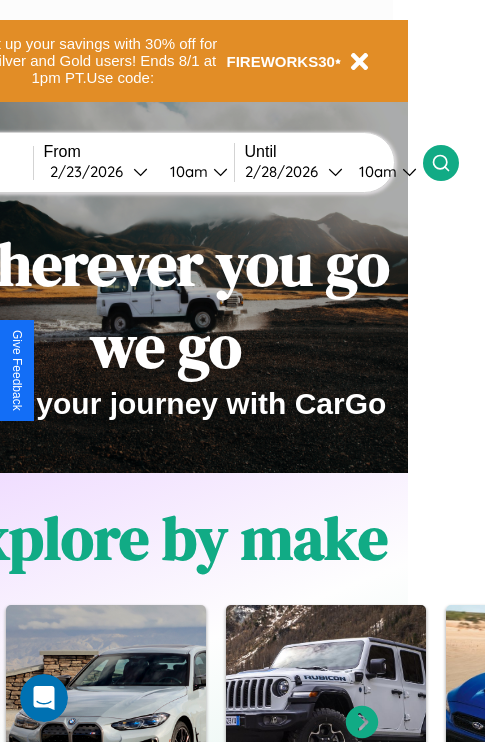 click 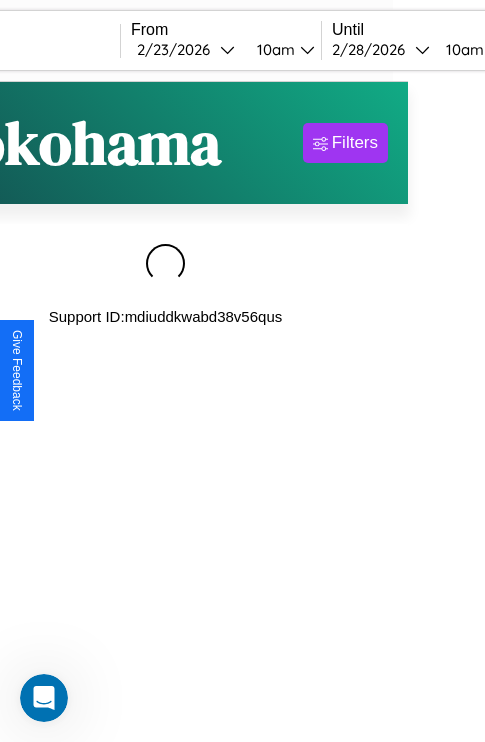 scroll, scrollTop: 0, scrollLeft: 0, axis: both 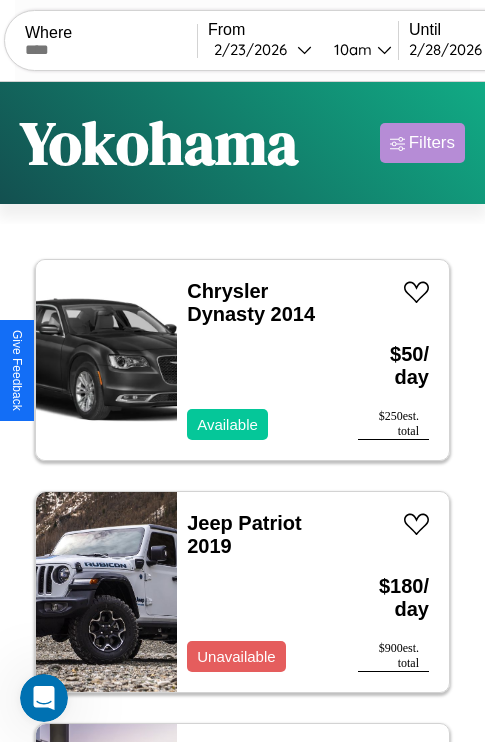 click on "Filters" at bounding box center (432, 143) 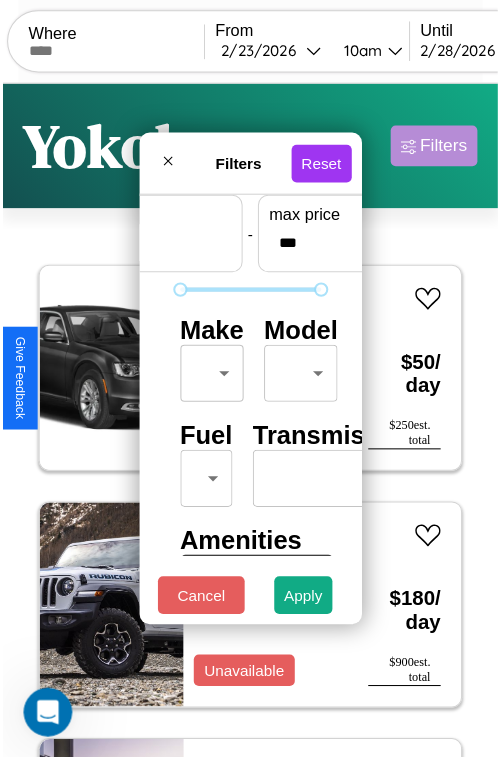 scroll, scrollTop: 59, scrollLeft: 0, axis: vertical 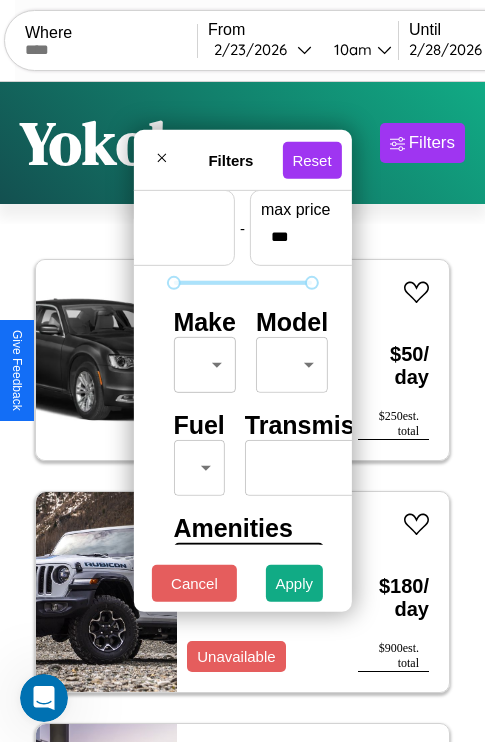 click on "CarGo Where From [DATE] [TIME] Until [DATE] [TIME] Become a Host Login Sign Up [CITY] Filters 11  cars in this area These cars can be picked up in this city. Chrysler   Dynasty   2014 Available $ 50  / day $ 250  est. total Jeep   Patriot   2019 Unavailable $ 180  / day $ 900  est. total GMC   Yukon XL   2024 Unavailable $ 160  / day $ 800  est. total Tesla   Roadster   2017 Available $ 110  / day $ 550  est. total Mazda   Tribute   2022 Available $ 50  / day $ 250  est. total Kia   Cadenza   2016 Available $ 120  / day $ 600  est. total Chevrolet   GMT-400   2021 Available $ 70  / day $ 350  est. total Jaguar   F-TYPE   2018 Available $ 50  / day $ 250  est. total Mercedes   EQE-Class SUV   2014 Unavailable $ 180  / day $ 900  est. total Volkswagen   CC   2023 Available $ 140  / day $ 700  est. total Aston Martin   Vantage   2016 Available $ 190  / day $ 950  est. total Filters Reset Price Range min price *  -  max price *** Make ​ ​ Model ​ ​ Fuel ​ ​ Transmission ​ ​ Amenities" at bounding box center (242, 412) 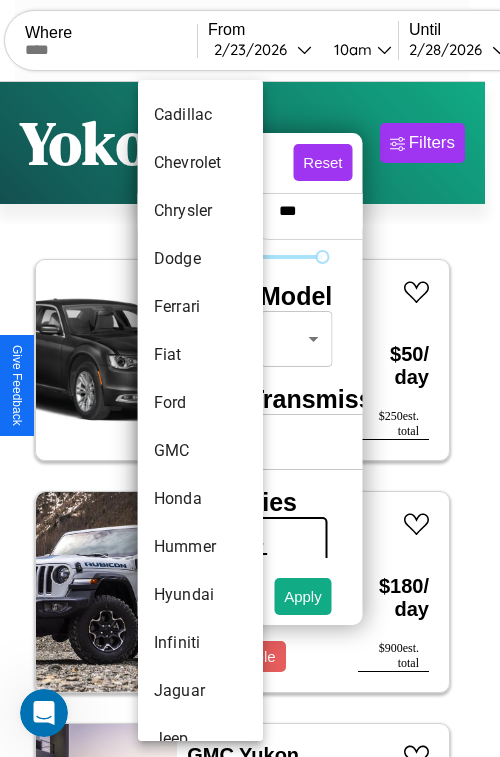 scroll, scrollTop: 662, scrollLeft: 0, axis: vertical 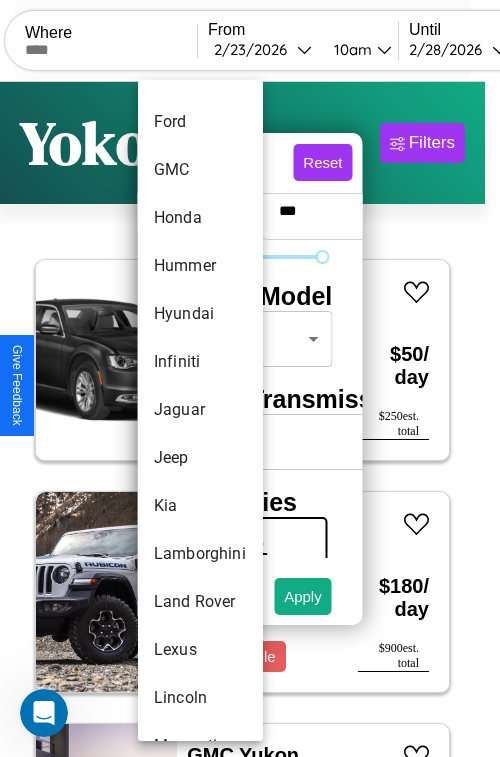 click on "Jaguar" at bounding box center (200, 410) 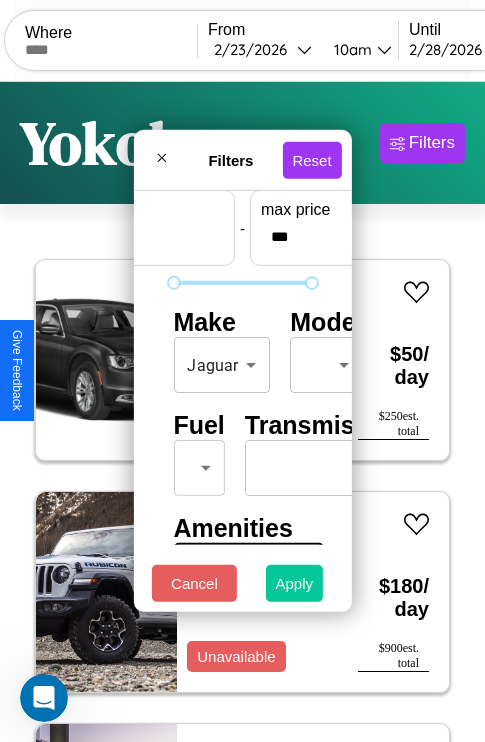 click on "Apply" at bounding box center (295, 583) 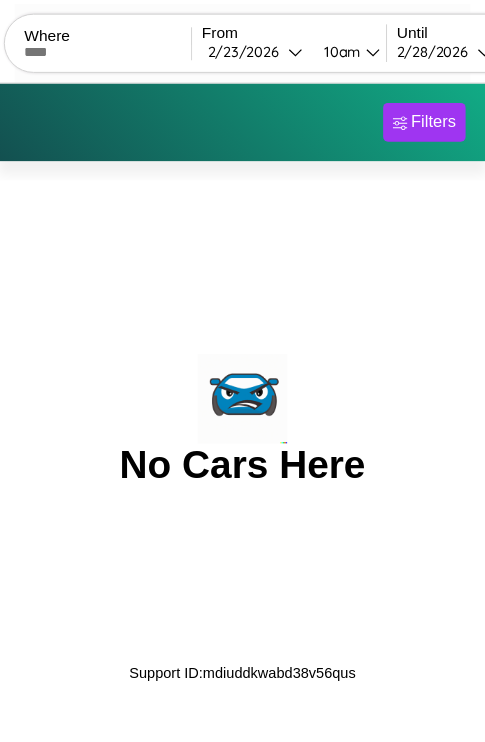 scroll, scrollTop: 0, scrollLeft: 0, axis: both 